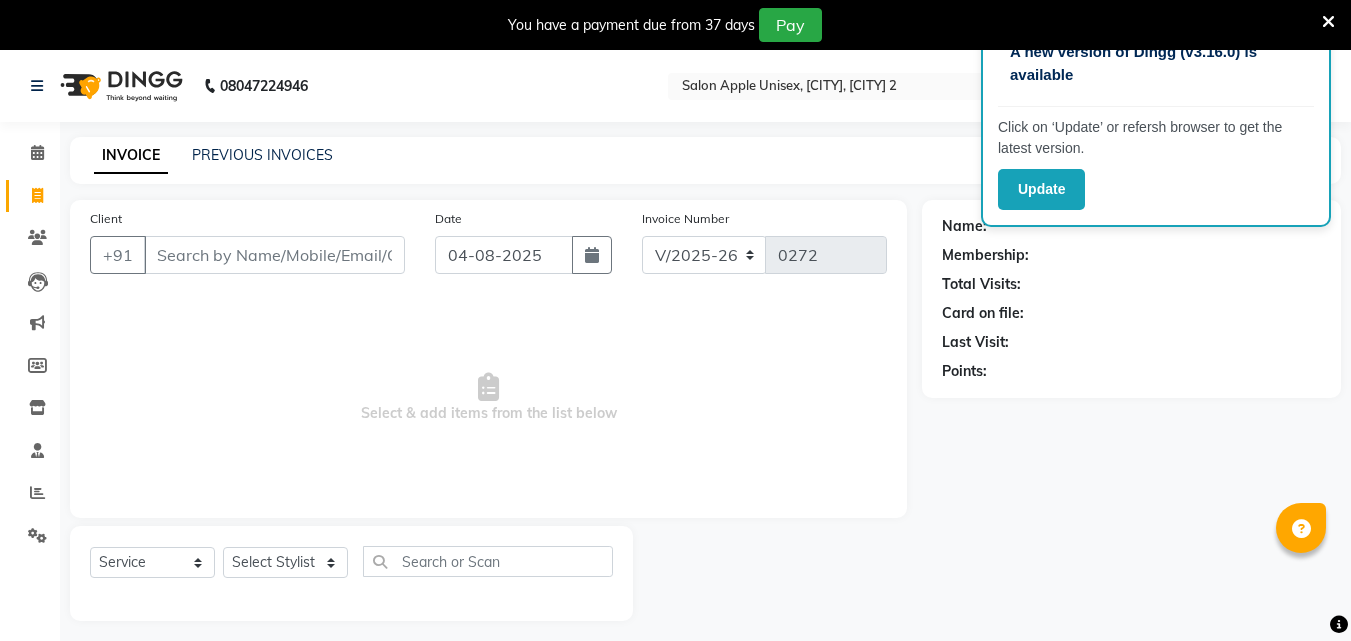 select on "4957" 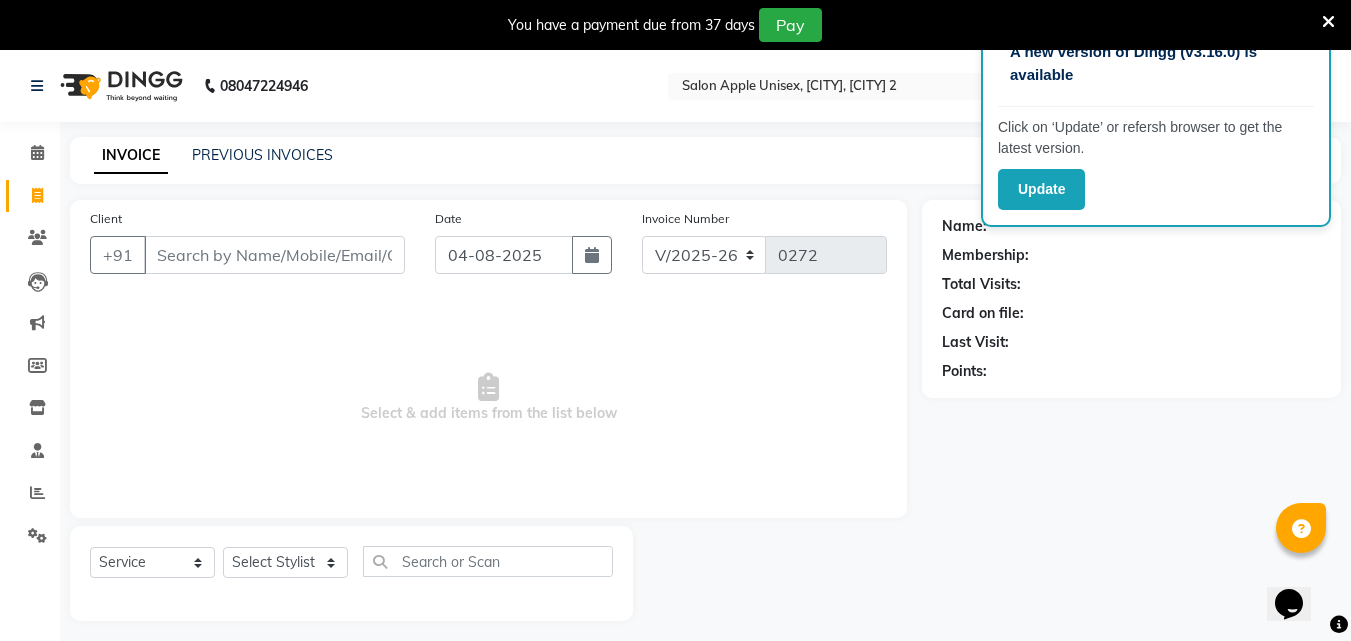 scroll, scrollTop: 0, scrollLeft: 0, axis: both 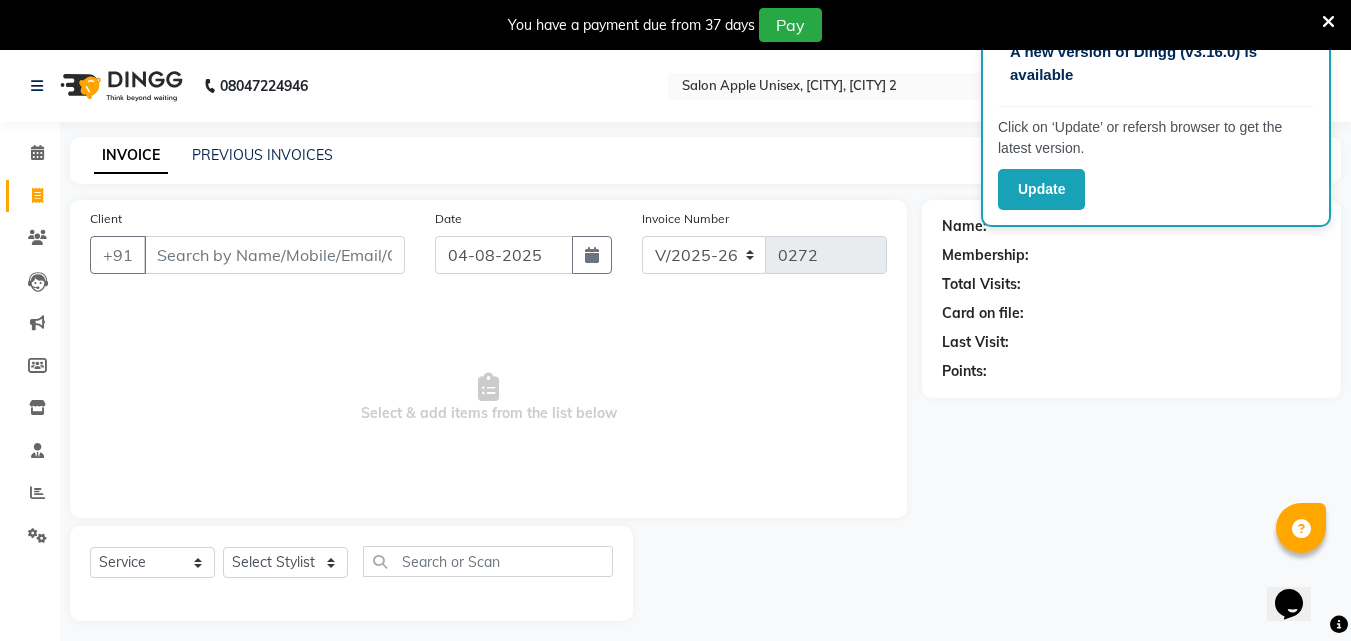 click on "Client" at bounding box center (274, 255) 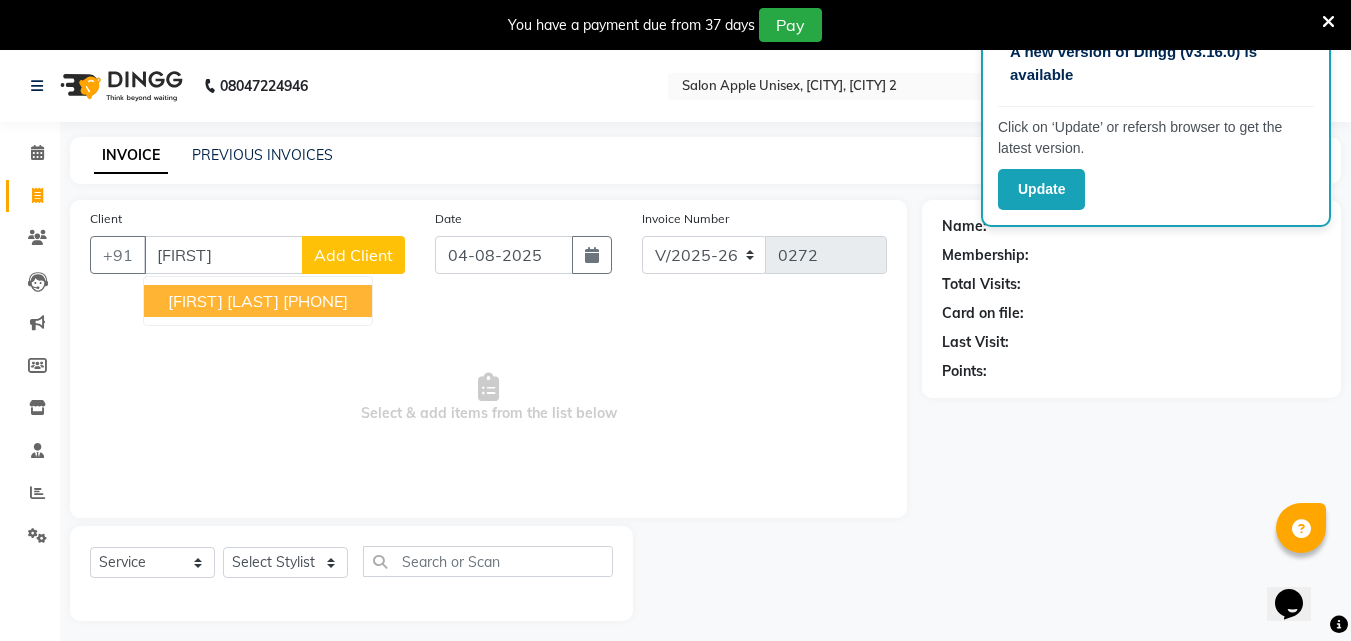 drag, startPoint x: 335, startPoint y: 296, endPoint x: 316, endPoint y: 395, distance: 100.80675 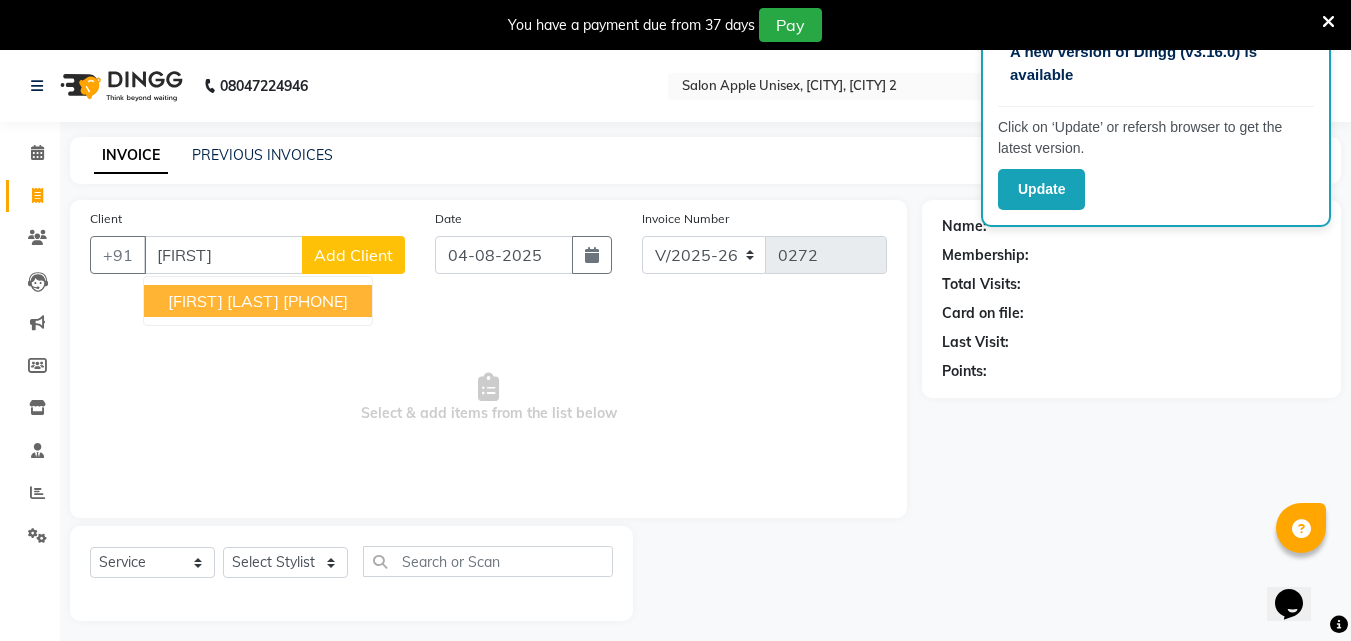 click on "[PHONE]" at bounding box center [315, 301] 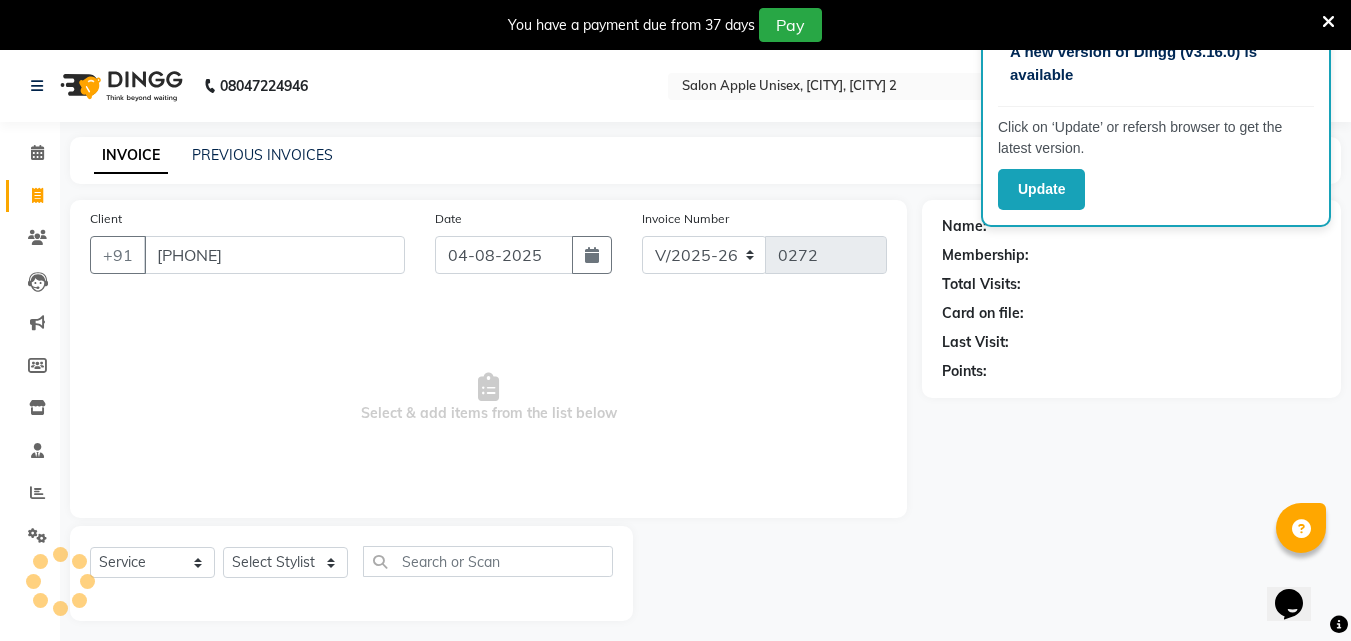 type on "[PHONE]" 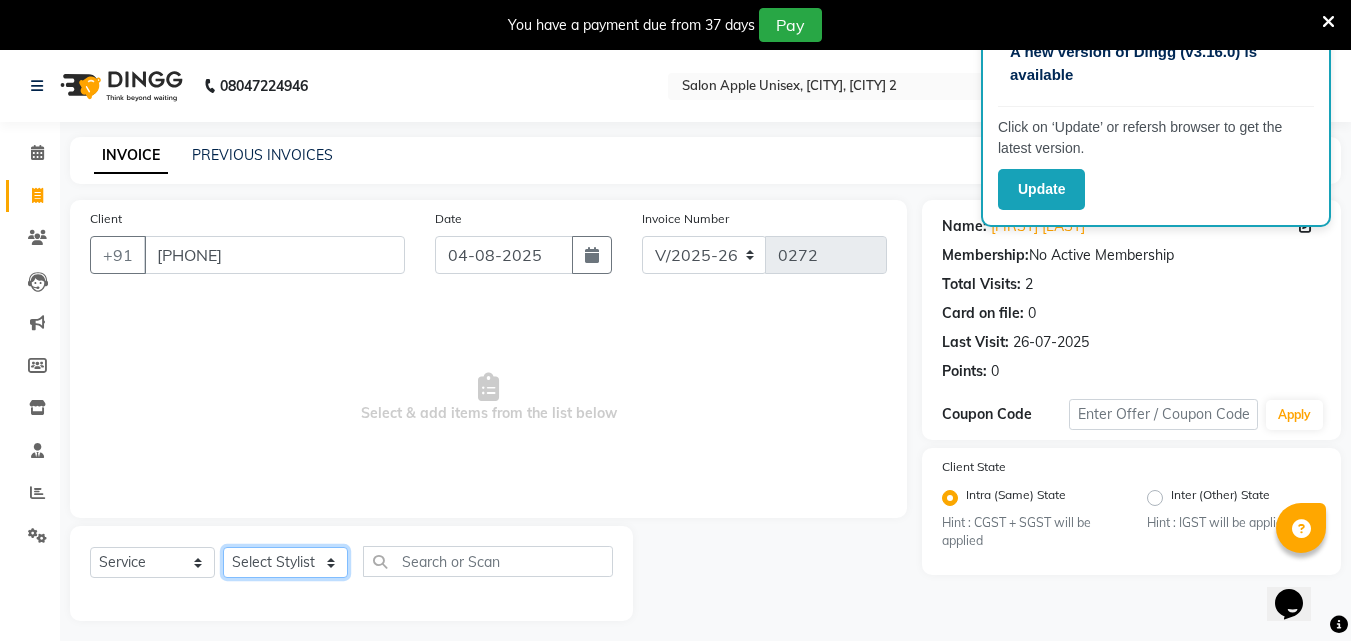 click on "Select Stylist [FIRST] [LAST]   [FIRST] [LAST] [LAST]  [FIRST] [LAST] [LAST]" 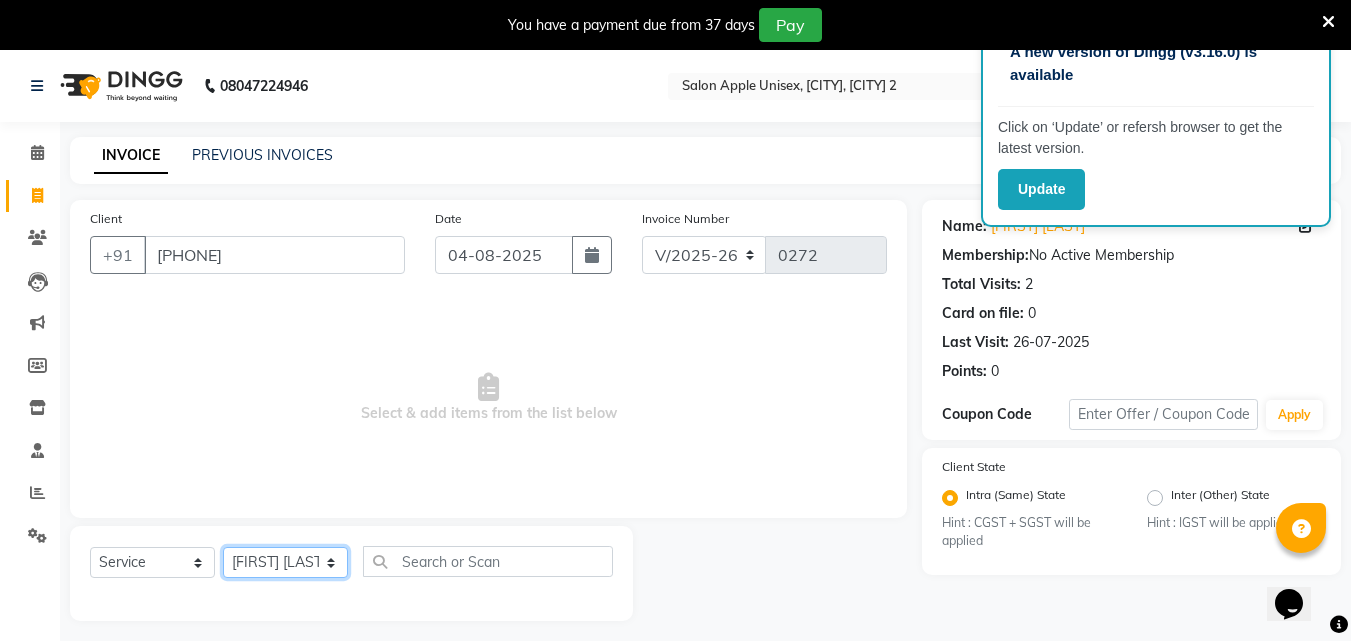 click on "Select Stylist [FIRST] [LAST]   [FIRST] [LAST] [LAST]  [FIRST] [LAST] [LAST]" 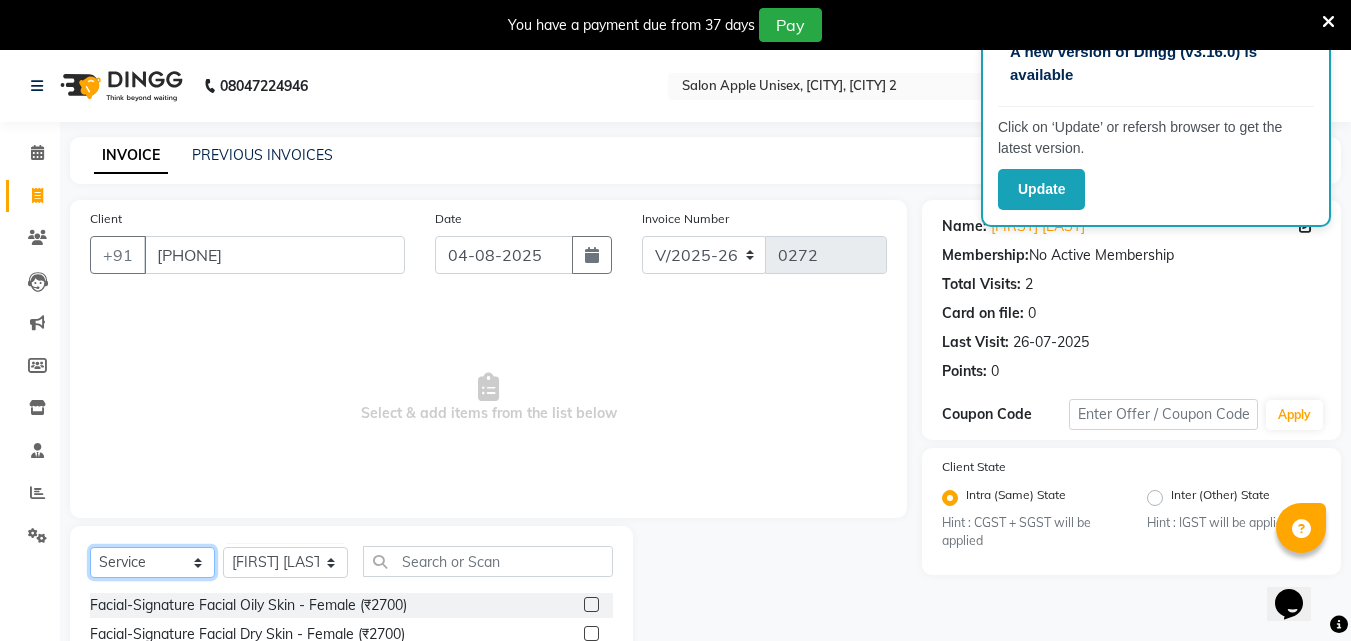 click on "Select  Service  Product  Membership  Package Voucher Prepaid Gift Card" 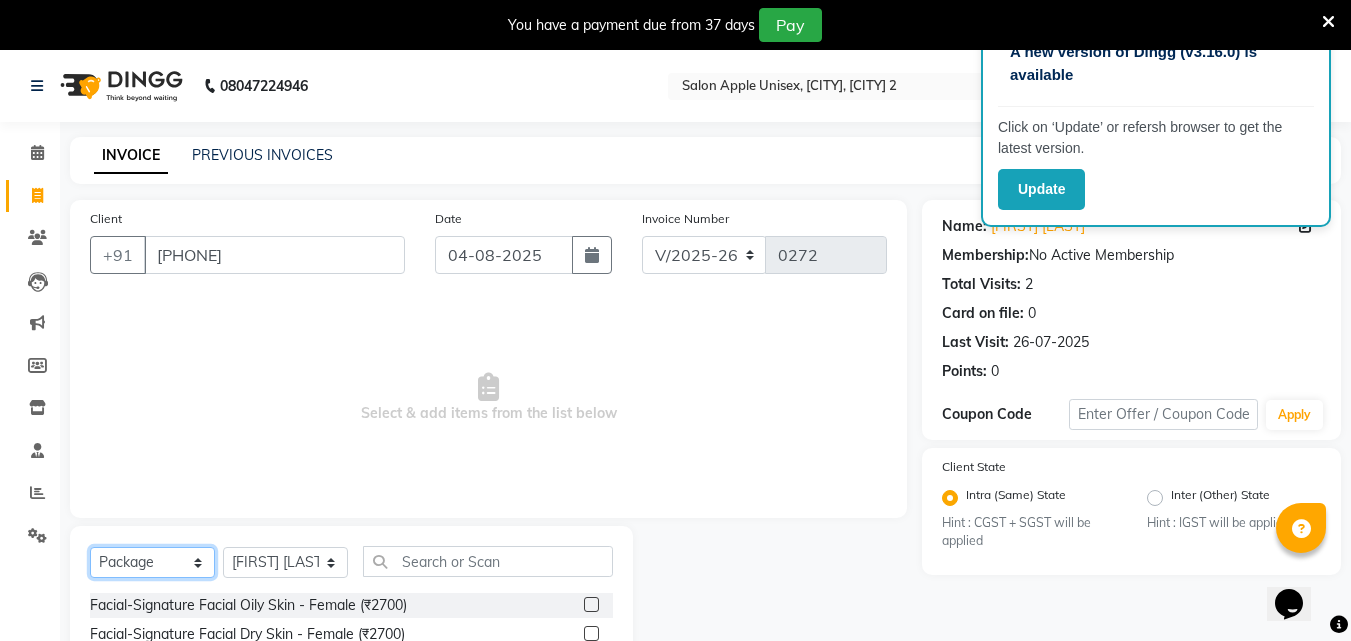 click on "Select  Service  Product  Membership  Package Voucher Prepaid Gift Card" 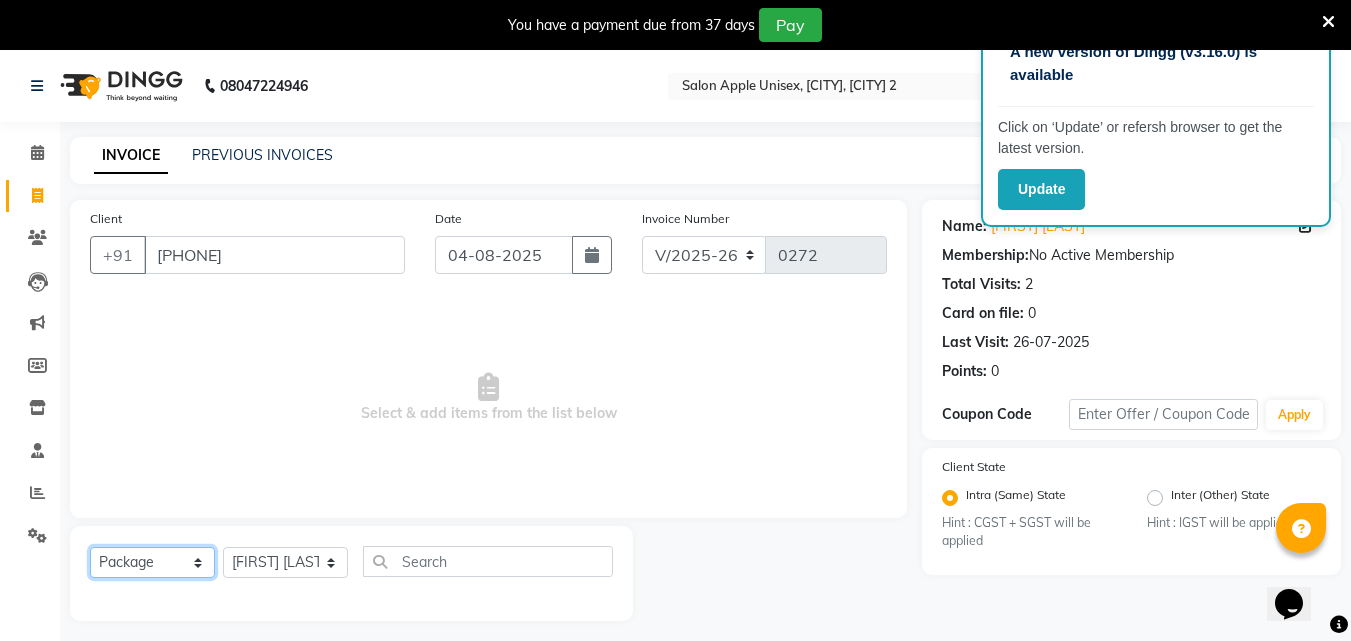 drag, startPoint x: 168, startPoint y: 568, endPoint x: 166, endPoint y: 556, distance: 12.165525 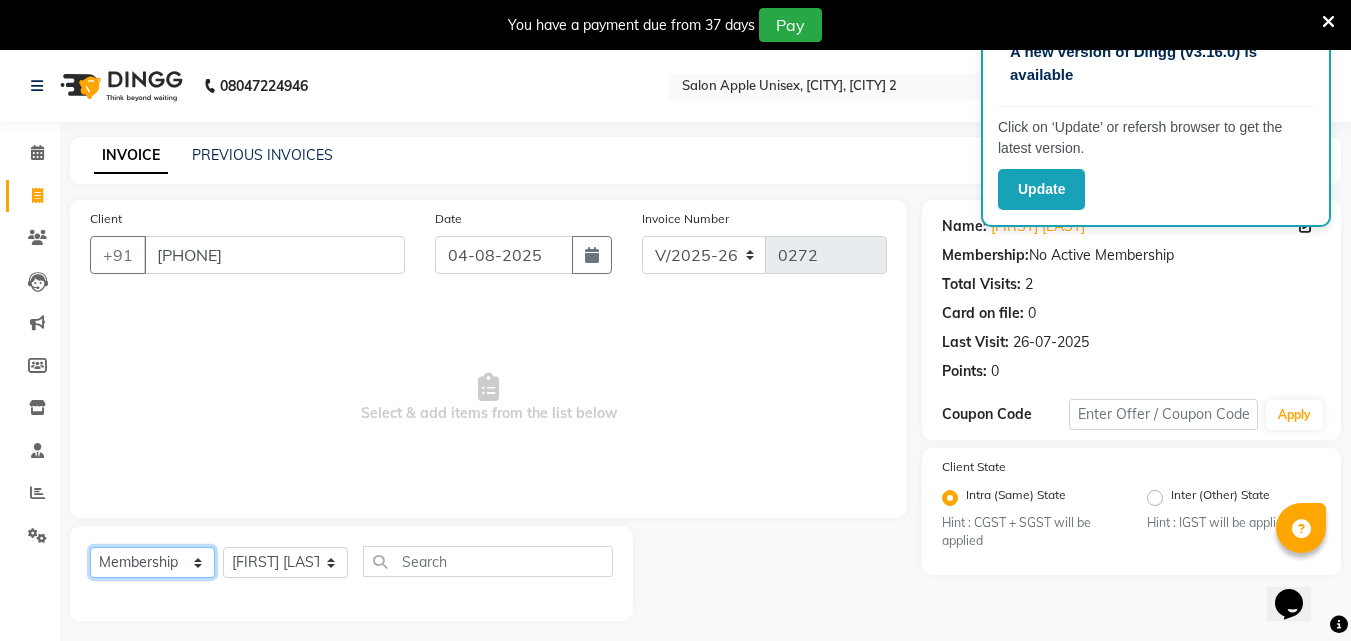 click on "Select  Service  Product  Membership  Package Voucher Prepaid Gift Card" 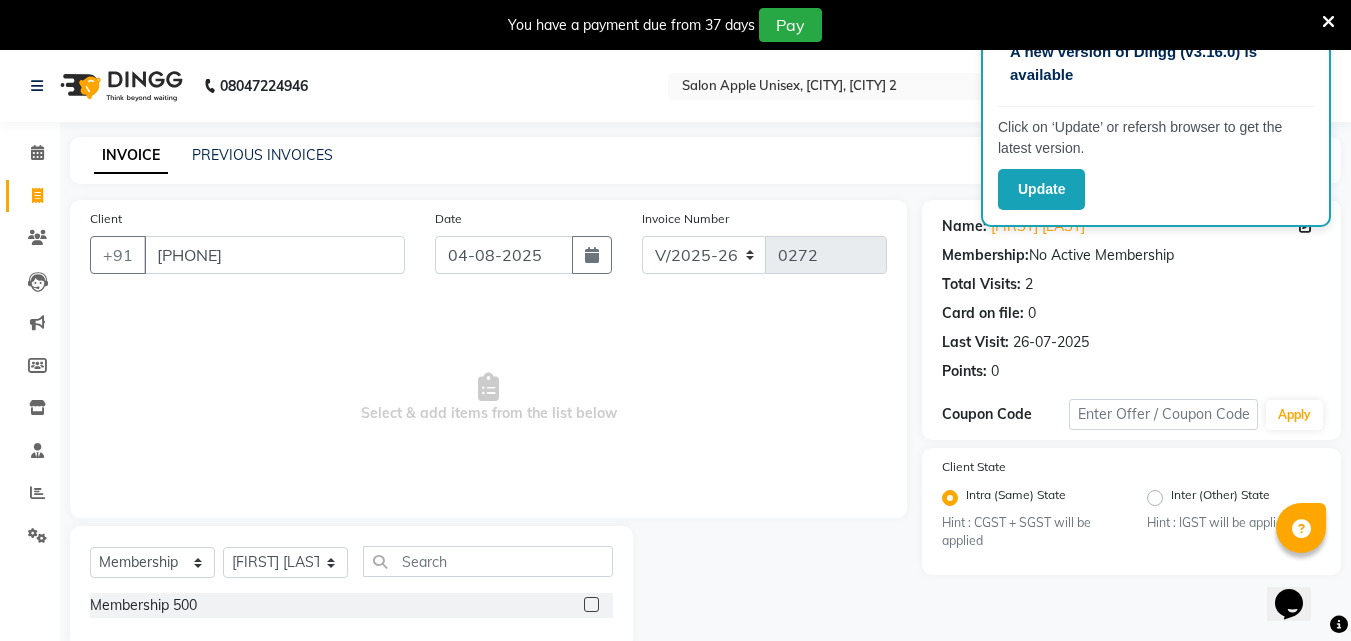 click 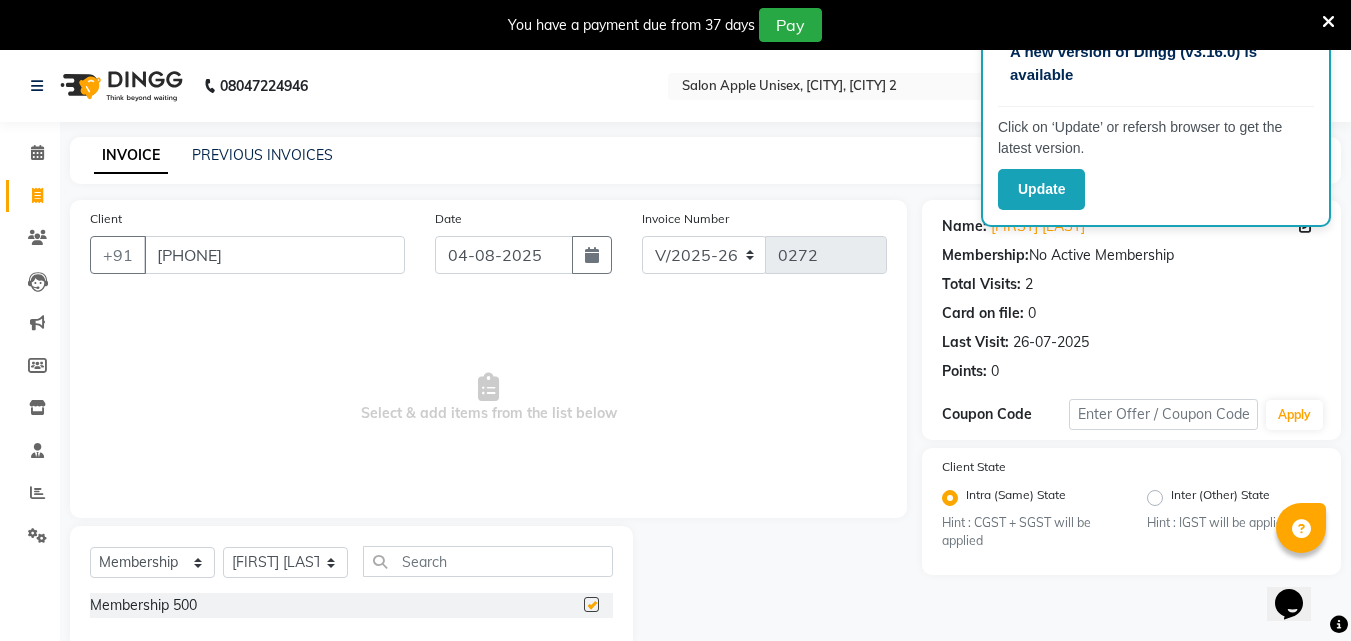 select on "select" 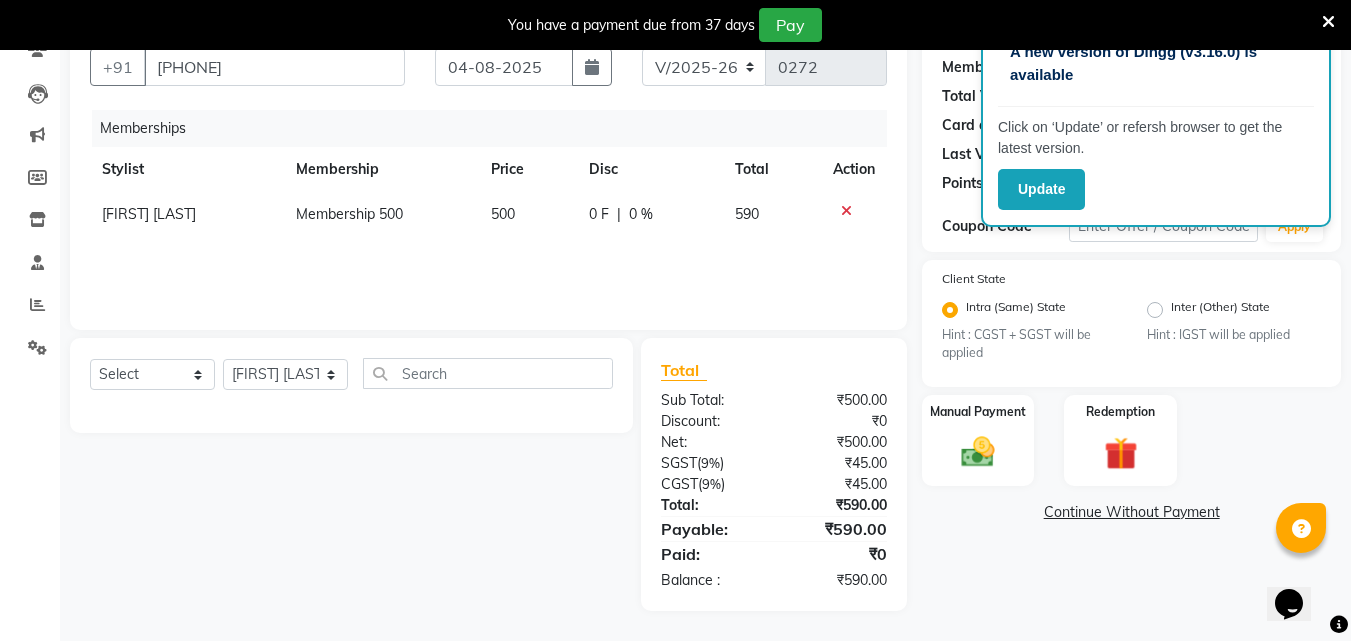 scroll, scrollTop: 0, scrollLeft: 0, axis: both 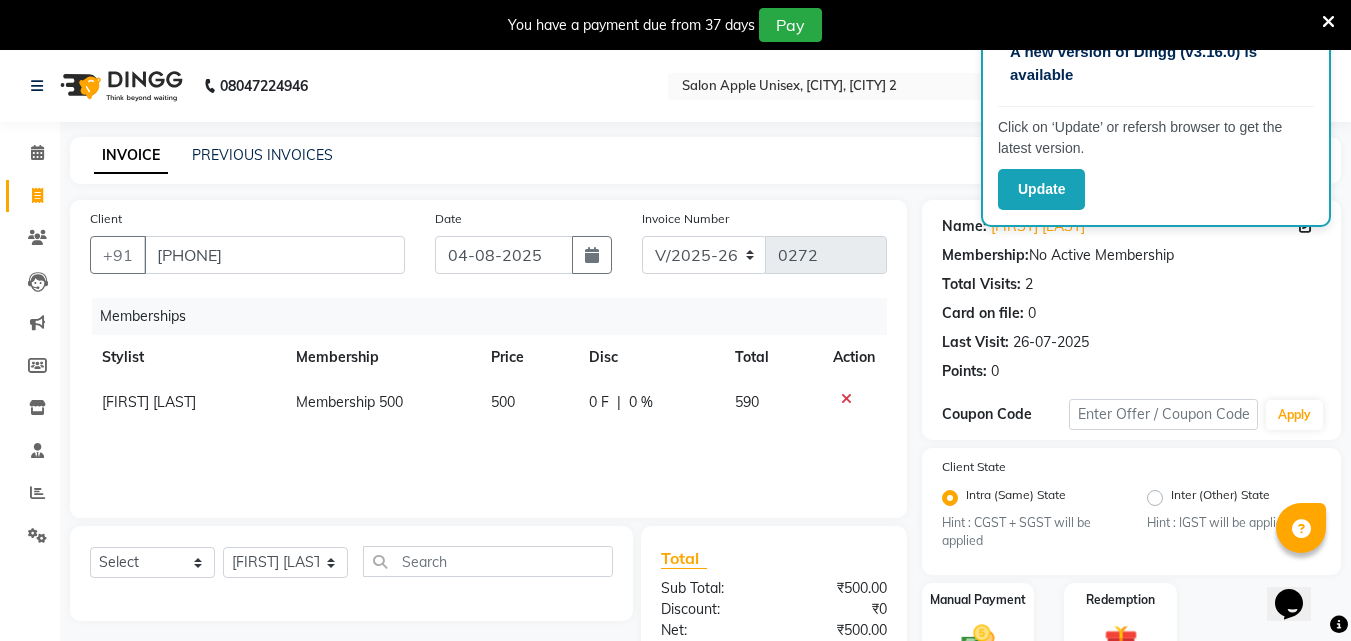 click 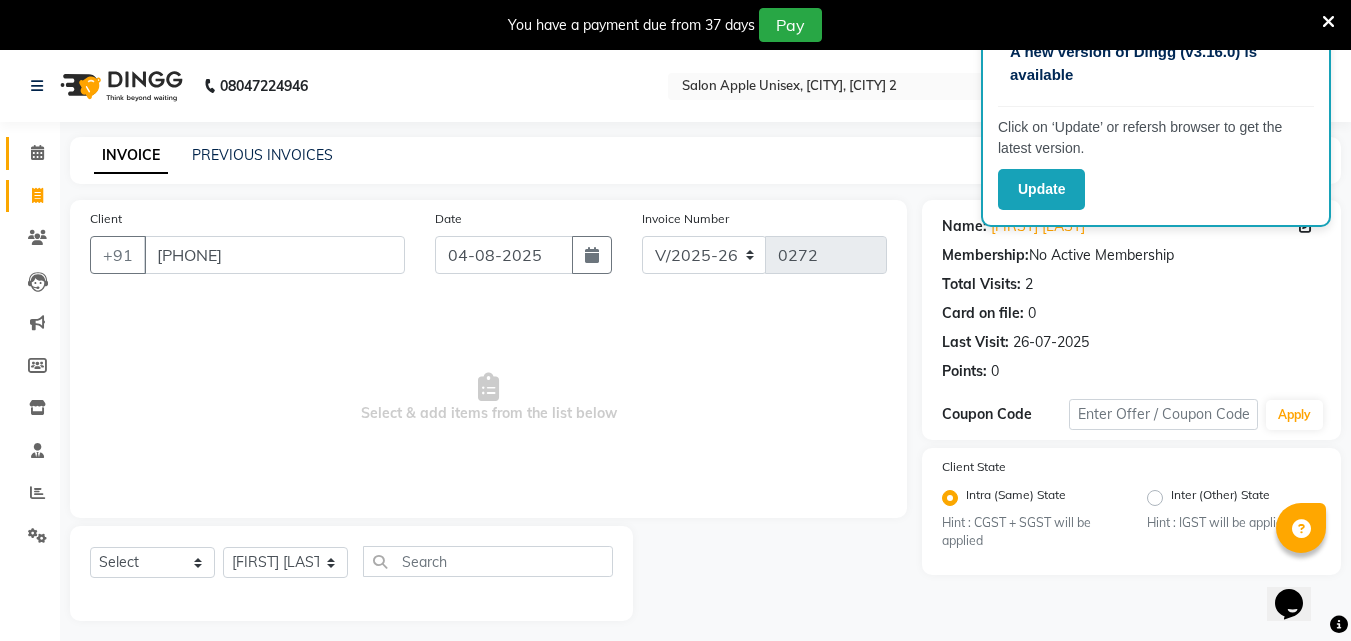 click 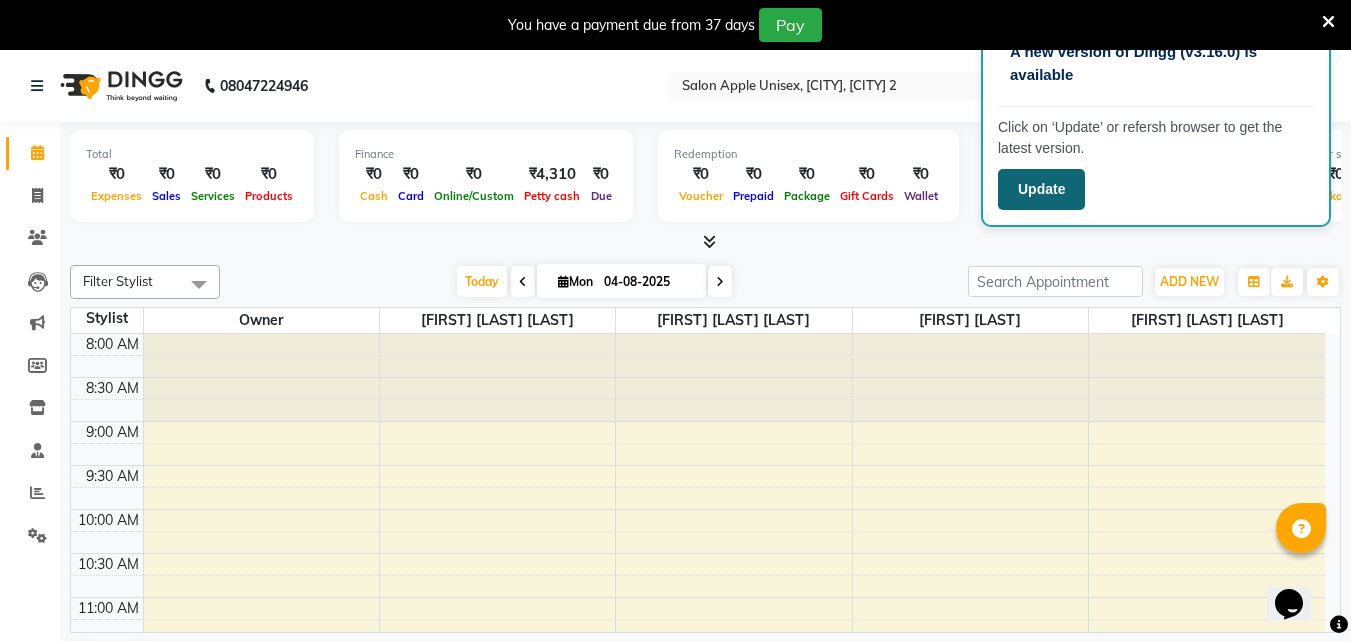 click on "Update" 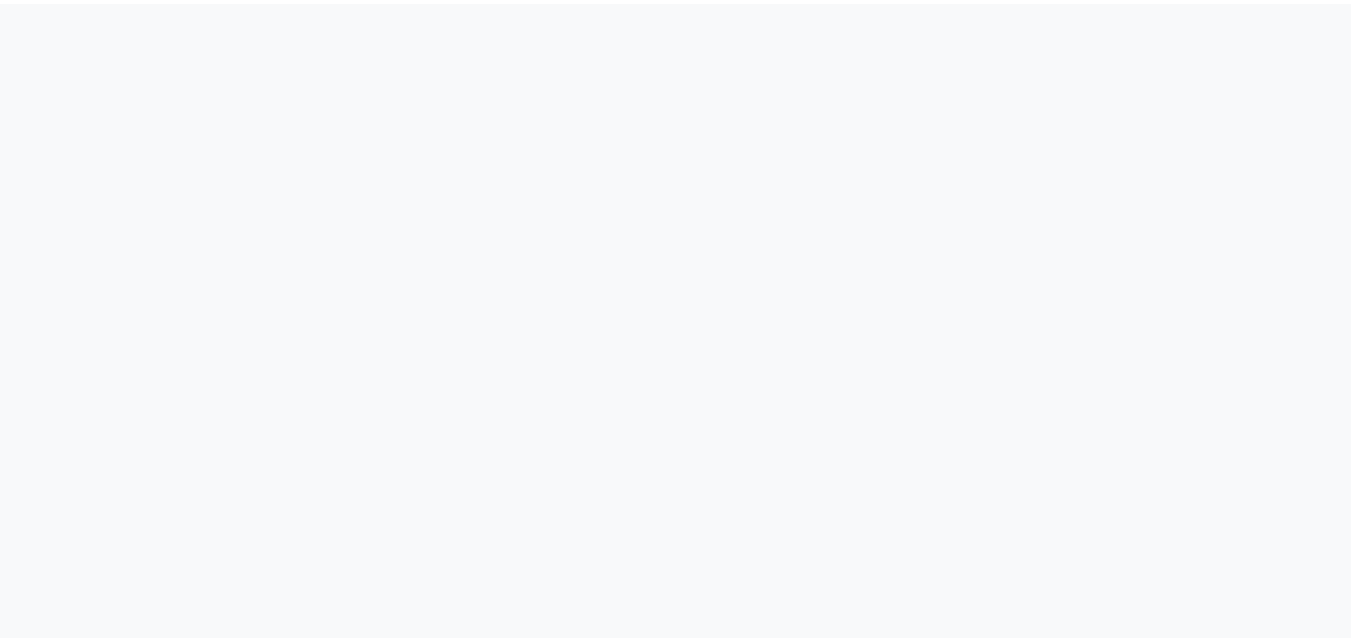 scroll, scrollTop: 0, scrollLeft: 0, axis: both 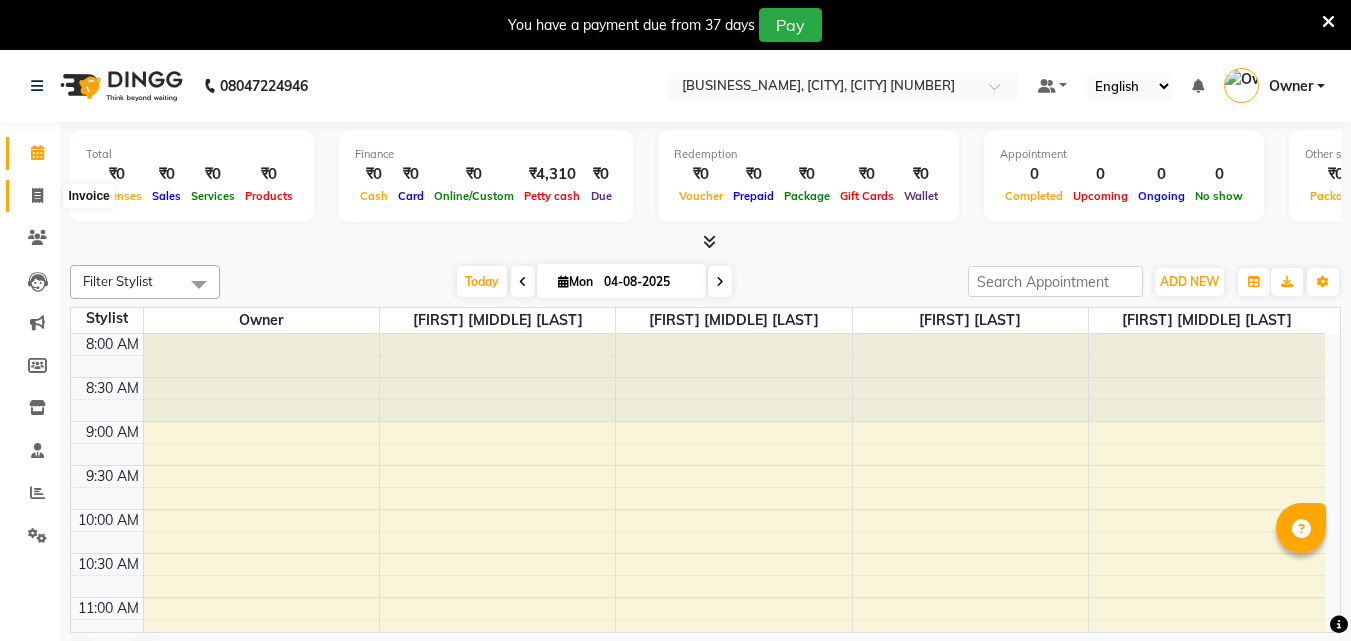 click 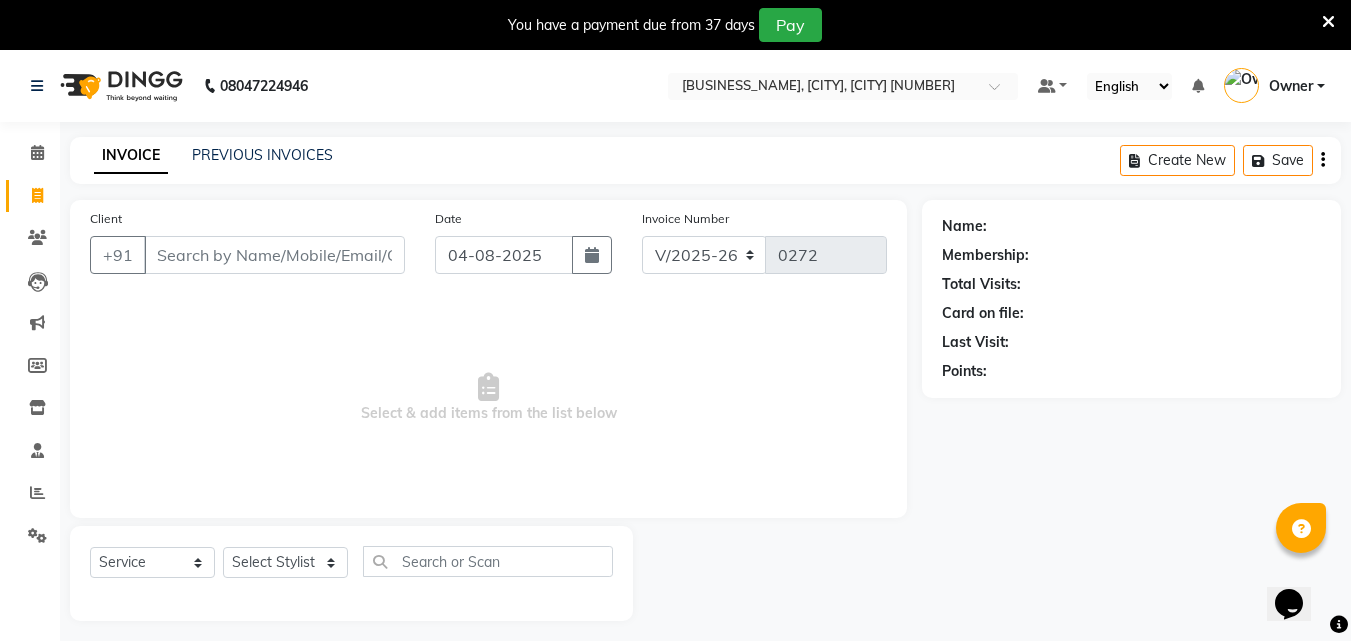 scroll, scrollTop: 0, scrollLeft: 0, axis: both 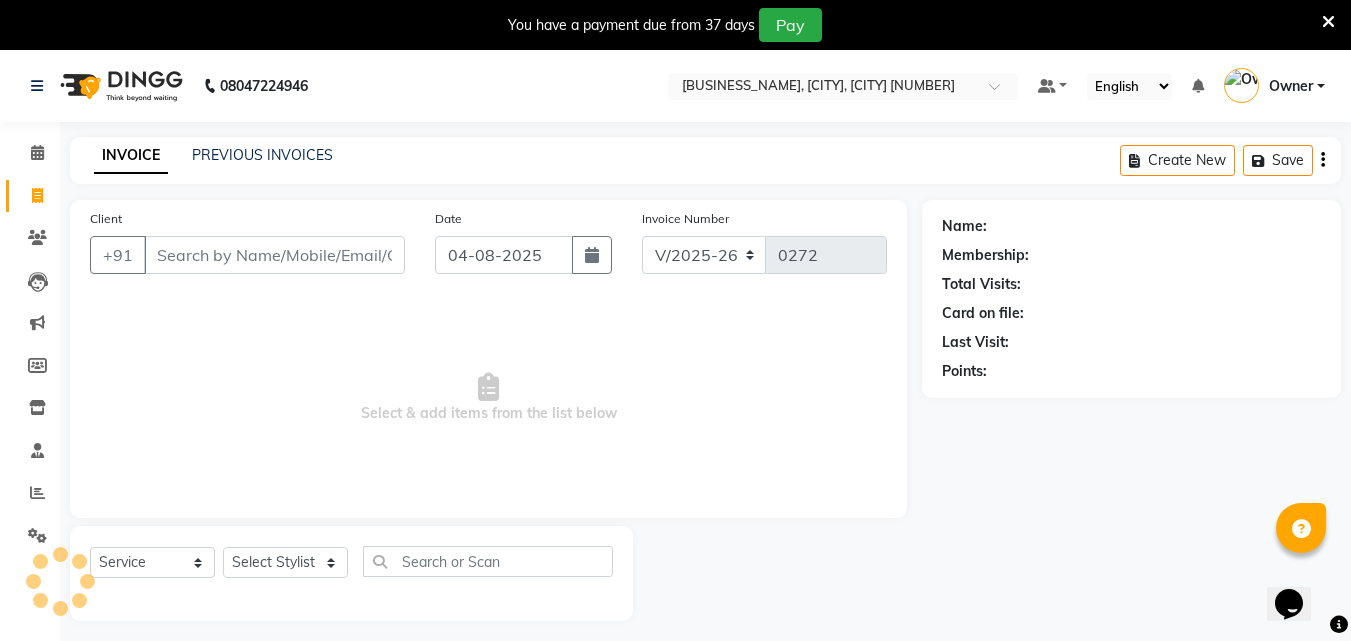 drag, startPoint x: 243, startPoint y: 245, endPoint x: 263, endPoint y: 262, distance: 26.24881 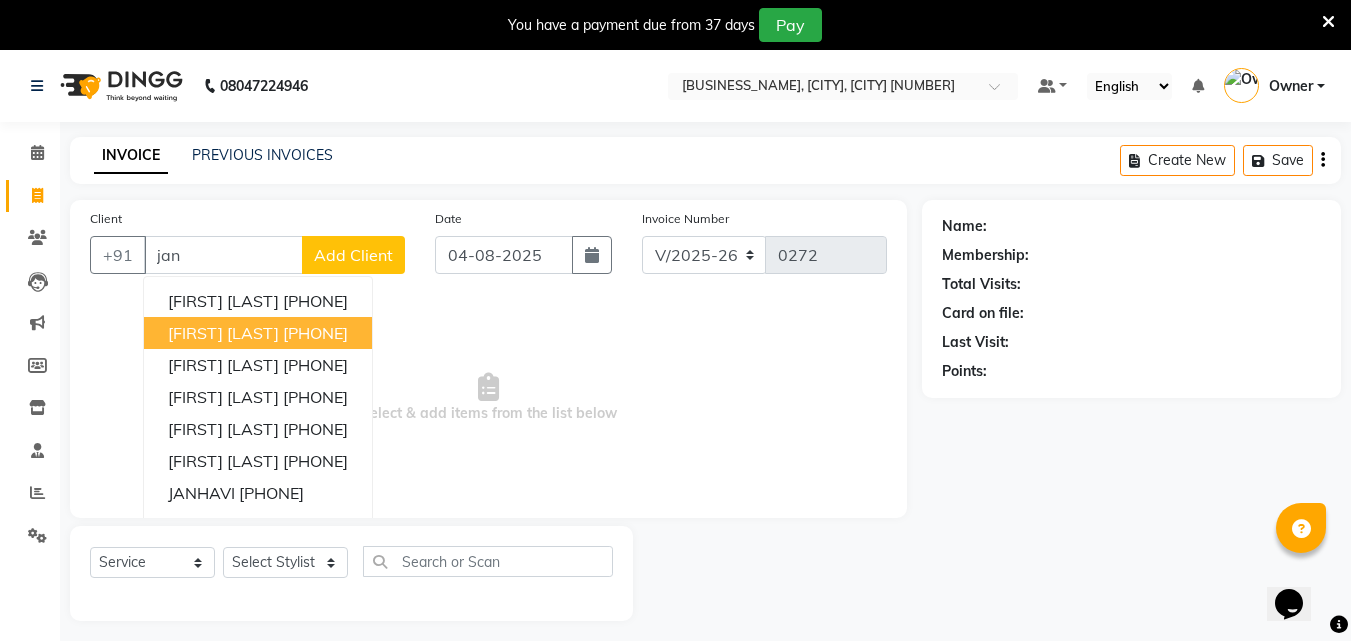click on "7385146003" at bounding box center (315, 333) 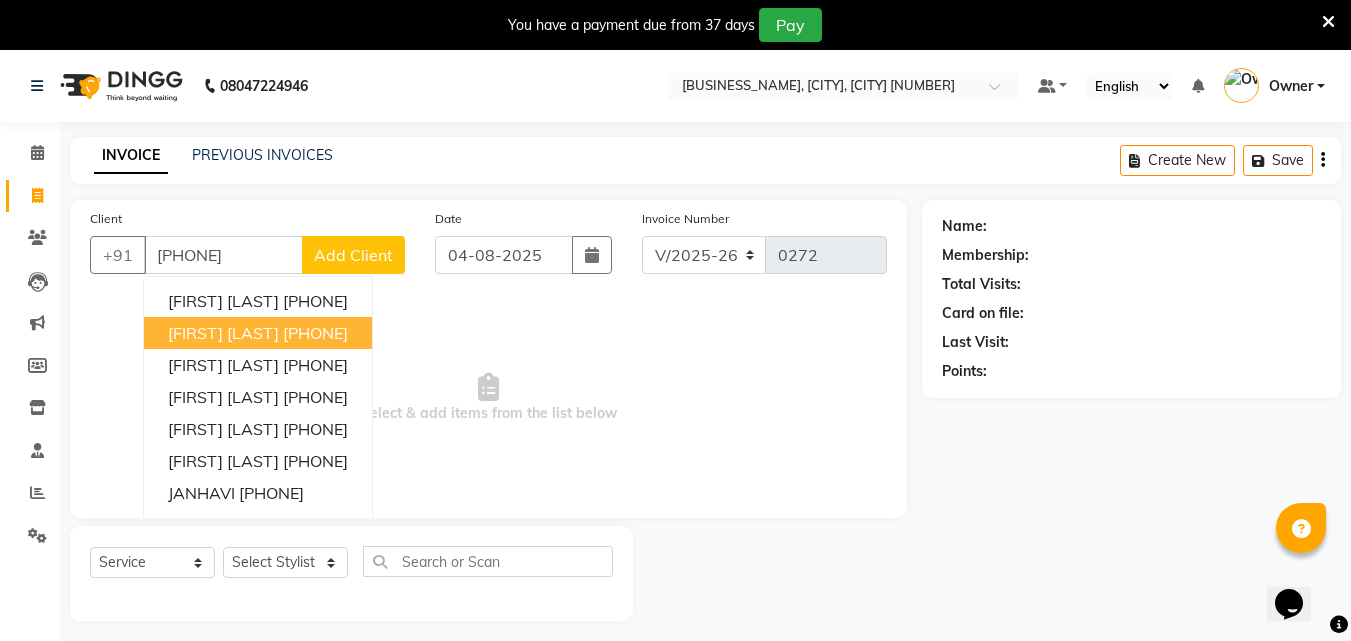 type on "7385146003" 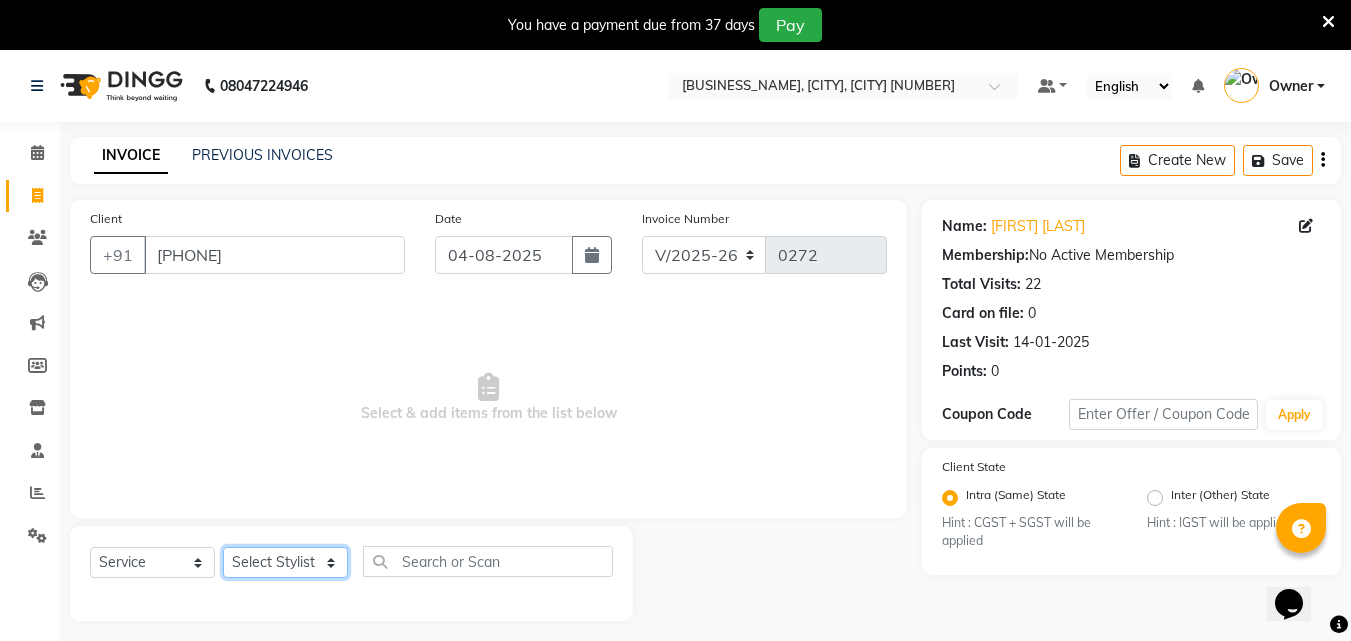click on "Select Stylist [FIRST] [LAST]   [FIRST] [LAST] [LAST]  [FIRST] [LAST] [LAST]" 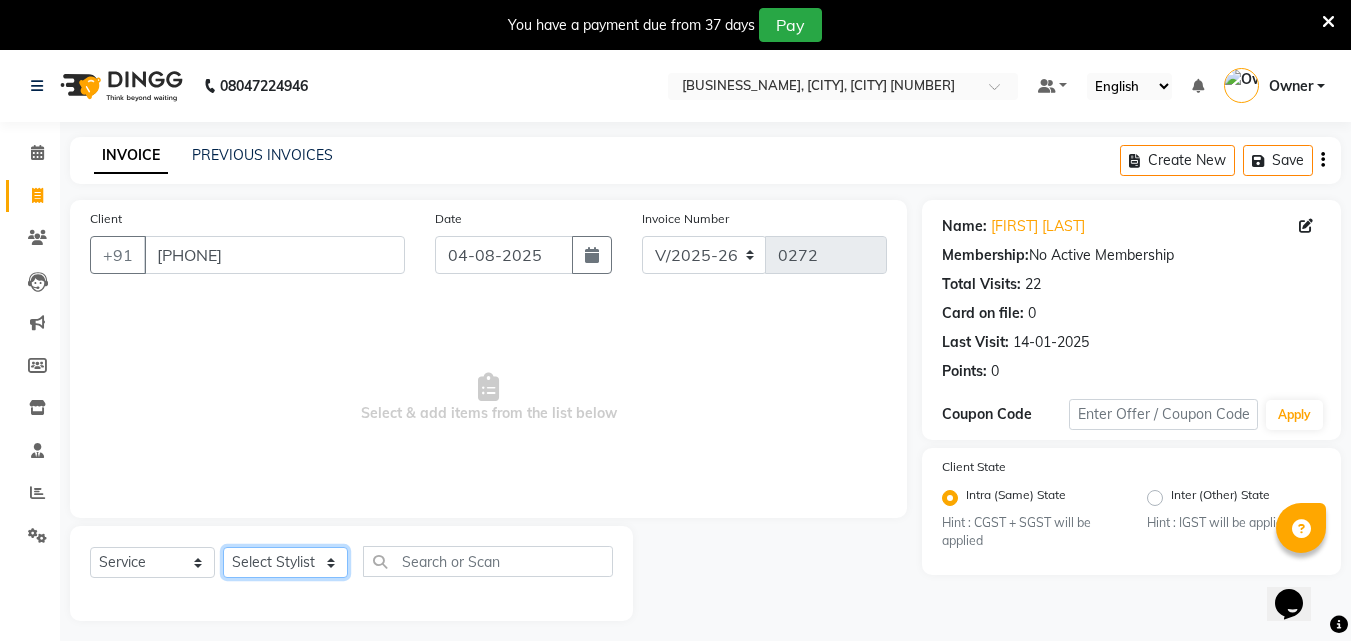 select on "53305" 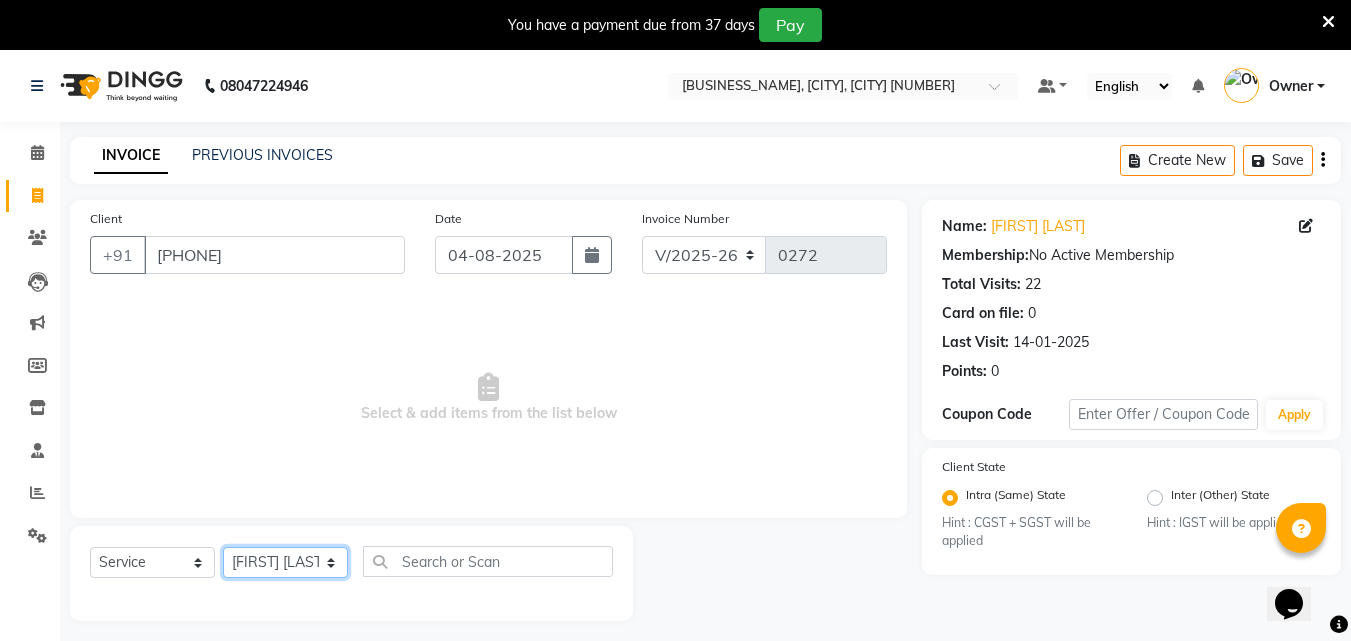 click on "Select Stylist [FIRST] [LAST]   [FIRST] [LAST] [LAST]  [FIRST] [LAST] [LAST]" 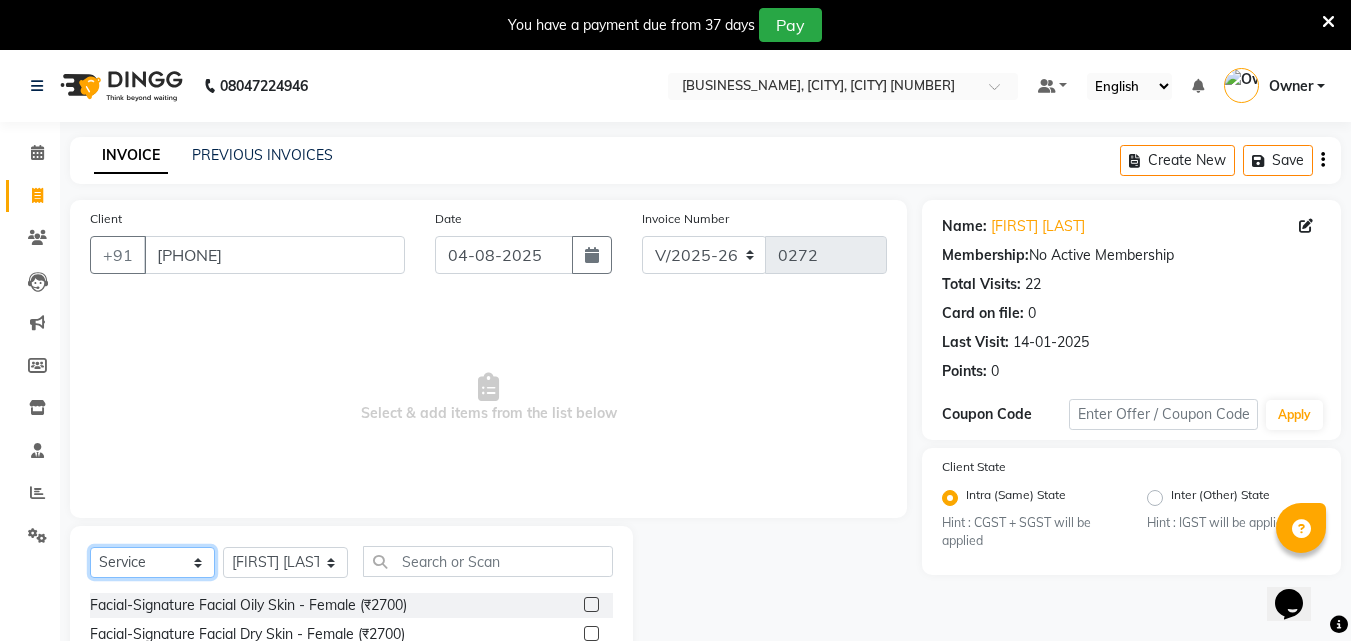 click on "Select  Service  Product  Membership  Package Voucher Prepaid Gift Card" 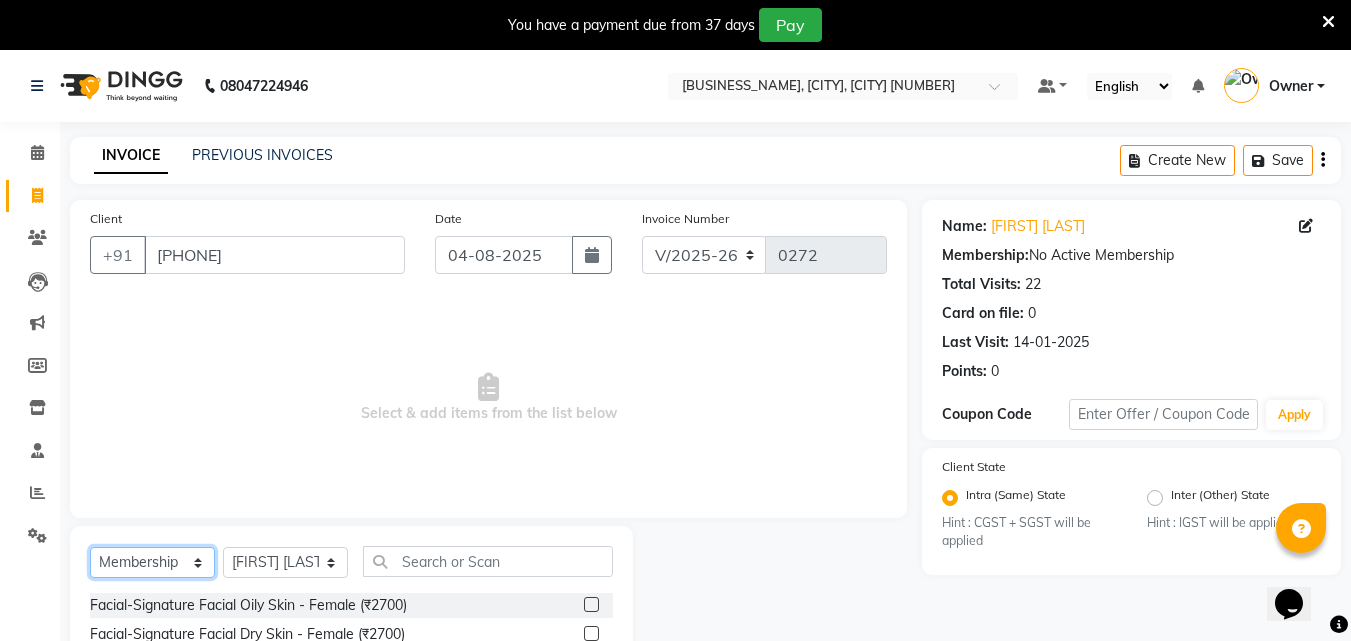 click on "Select  Service  Product  Membership  Package Voucher Prepaid Gift Card" 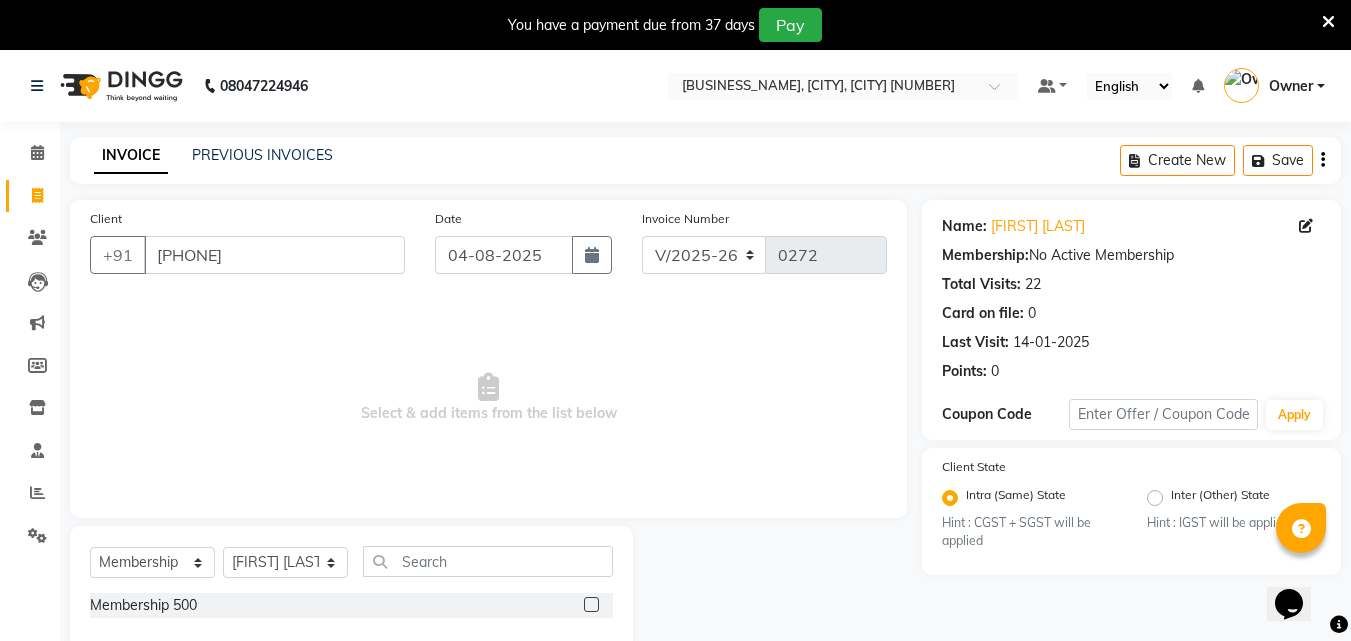 click 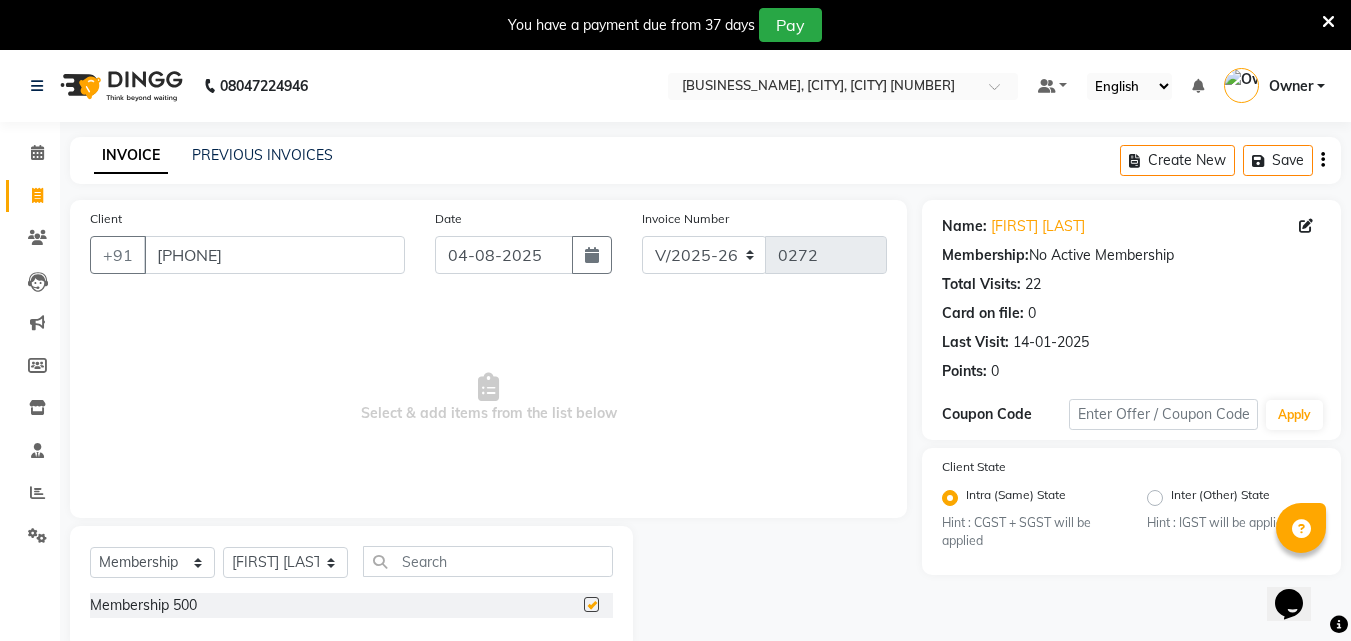 select on "select" 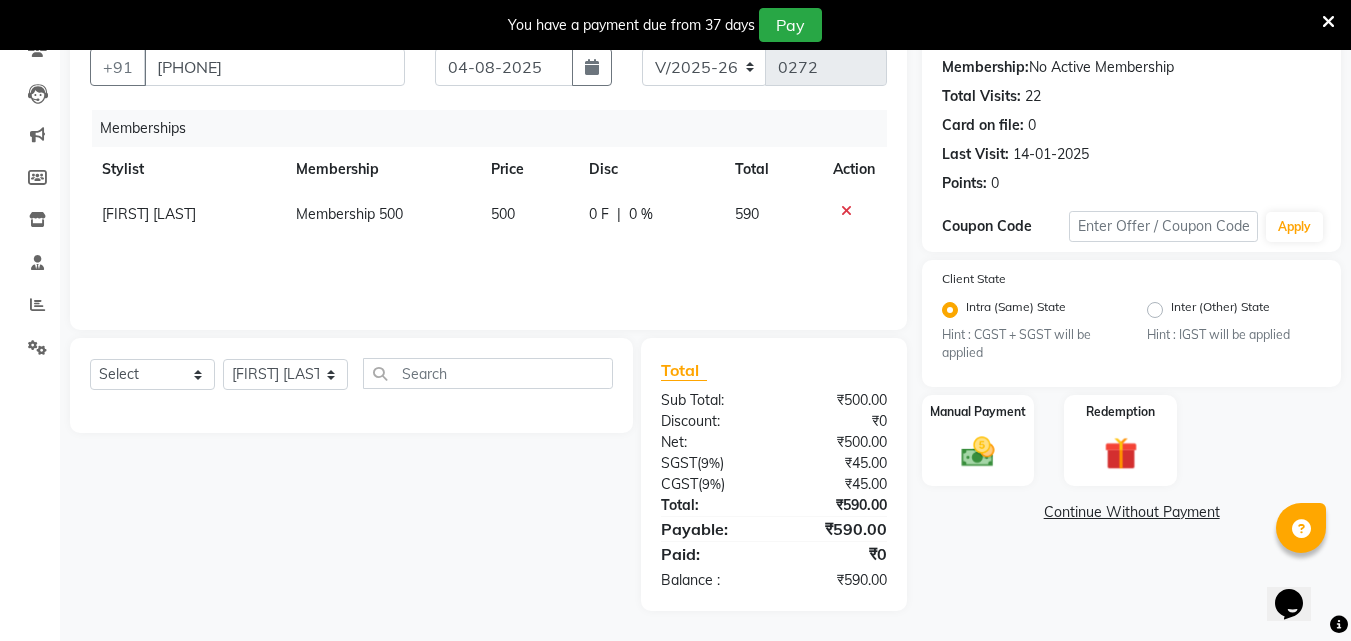 scroll, scrollTop: 0, scrollLeft: 0, axis: both 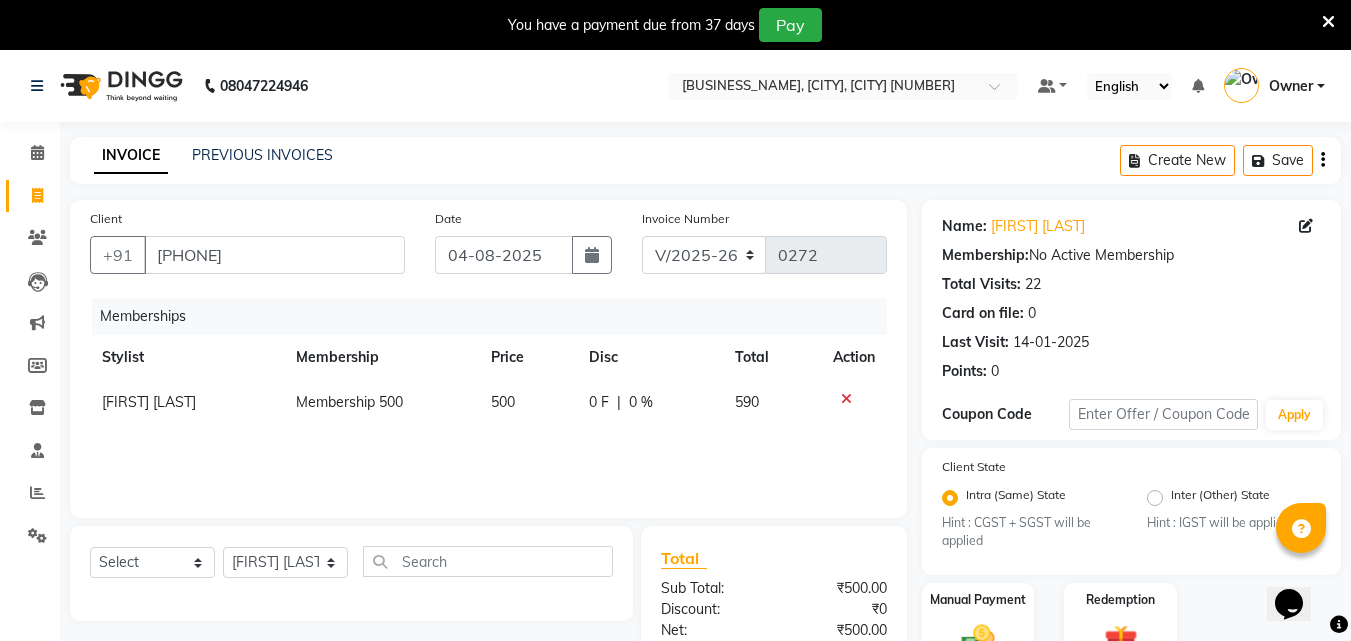 click 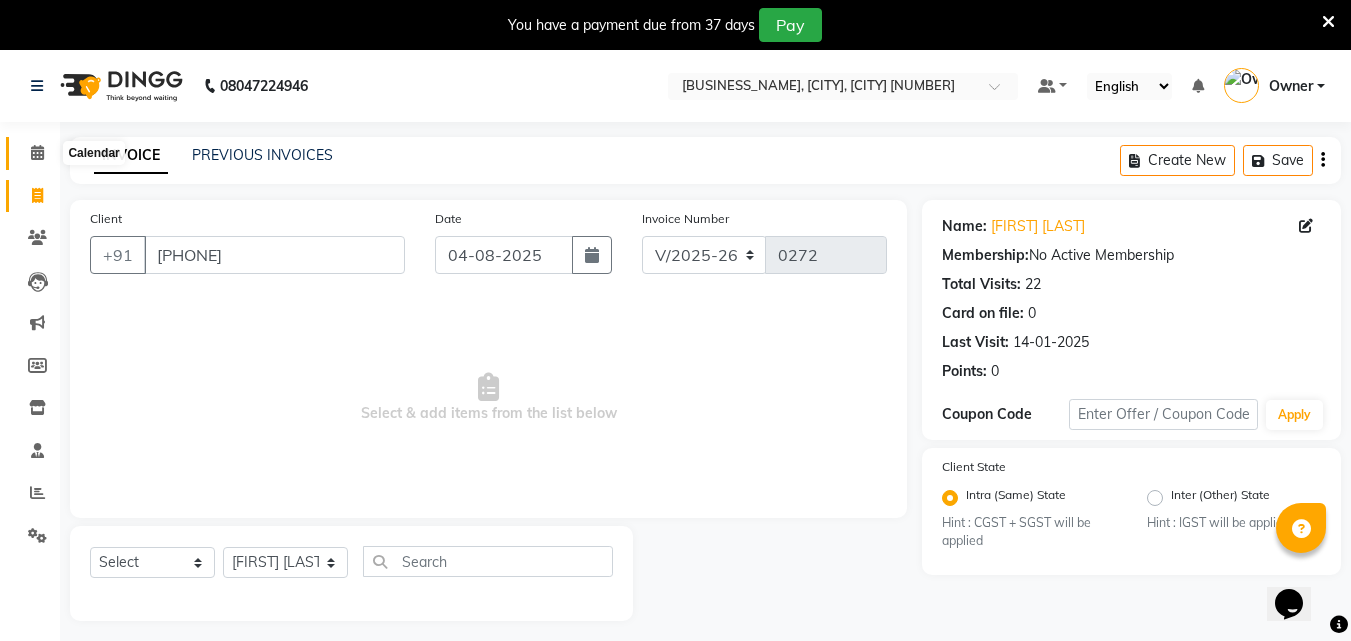 click 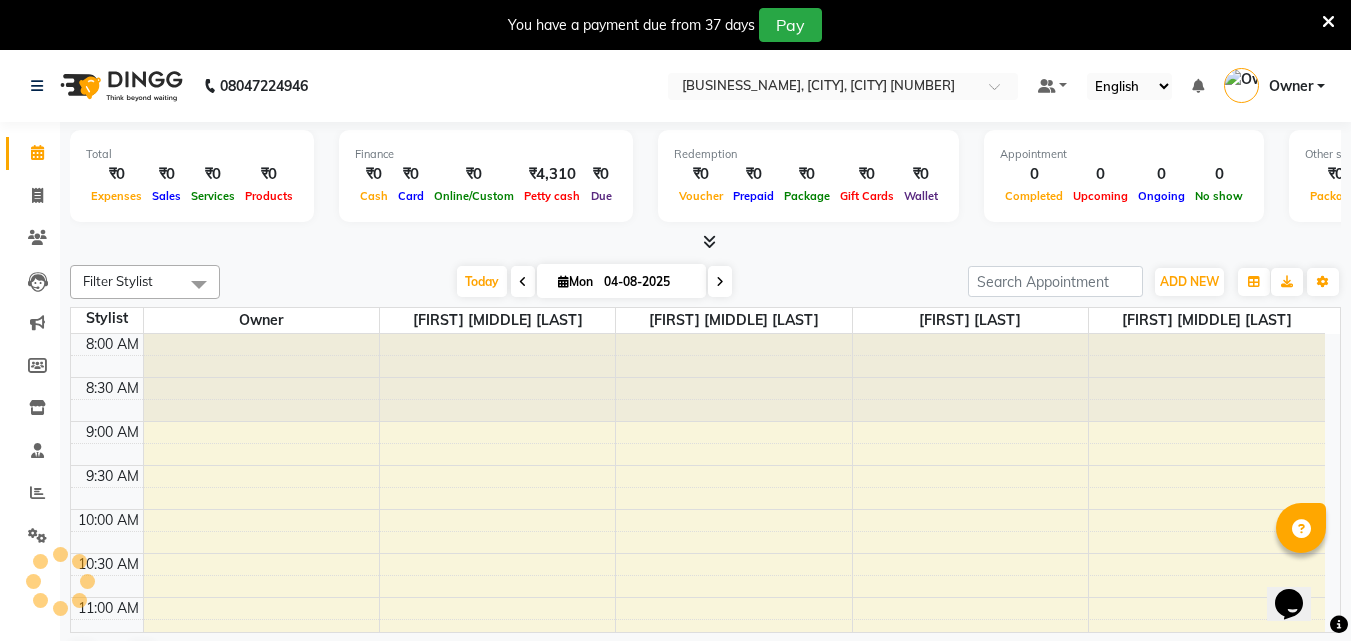 scroll, scrollTop: 0, scrollLeft: 0, axis: both 